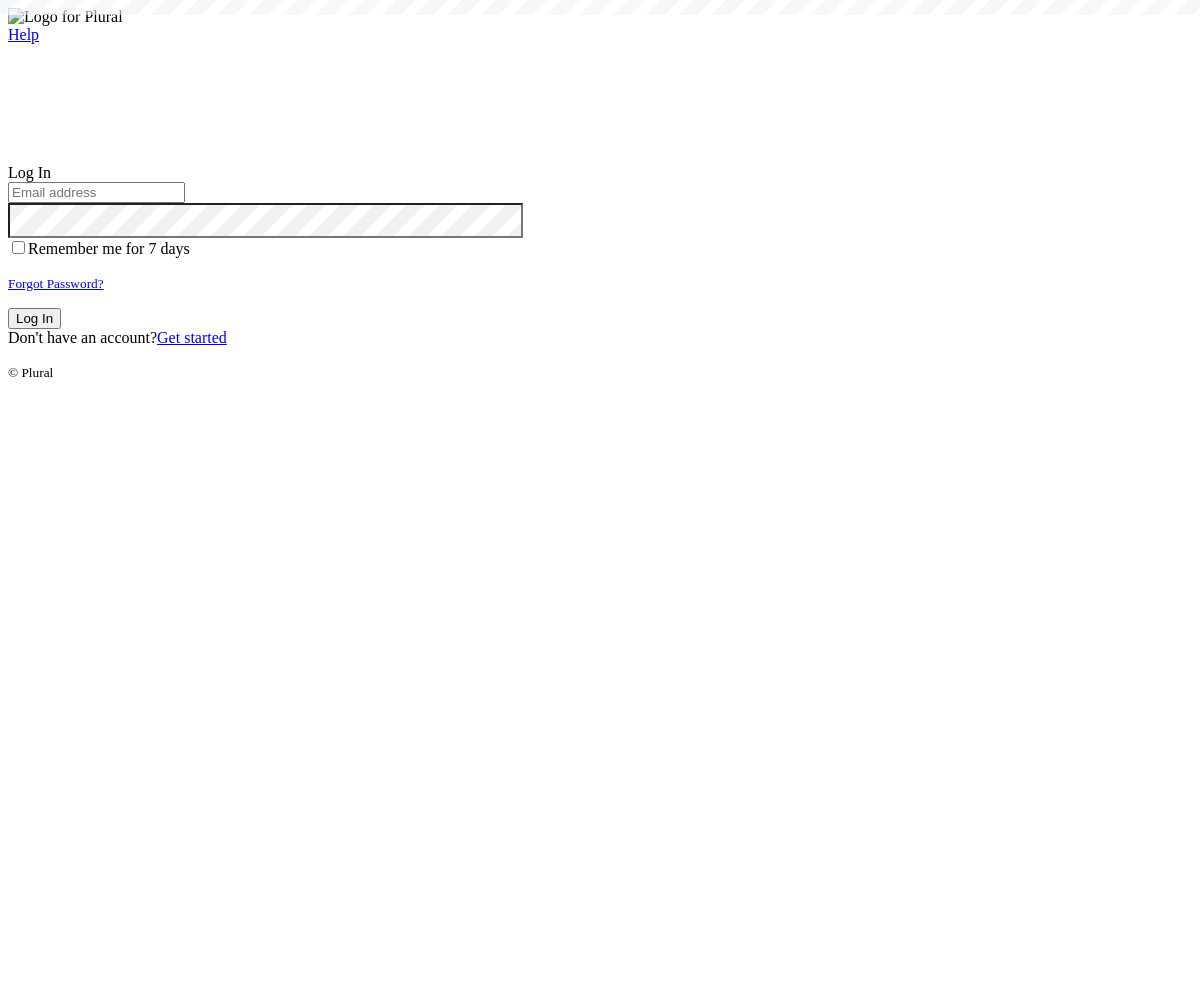 scroll, scrollTop: 0, scrollLeft: 0, axis: both 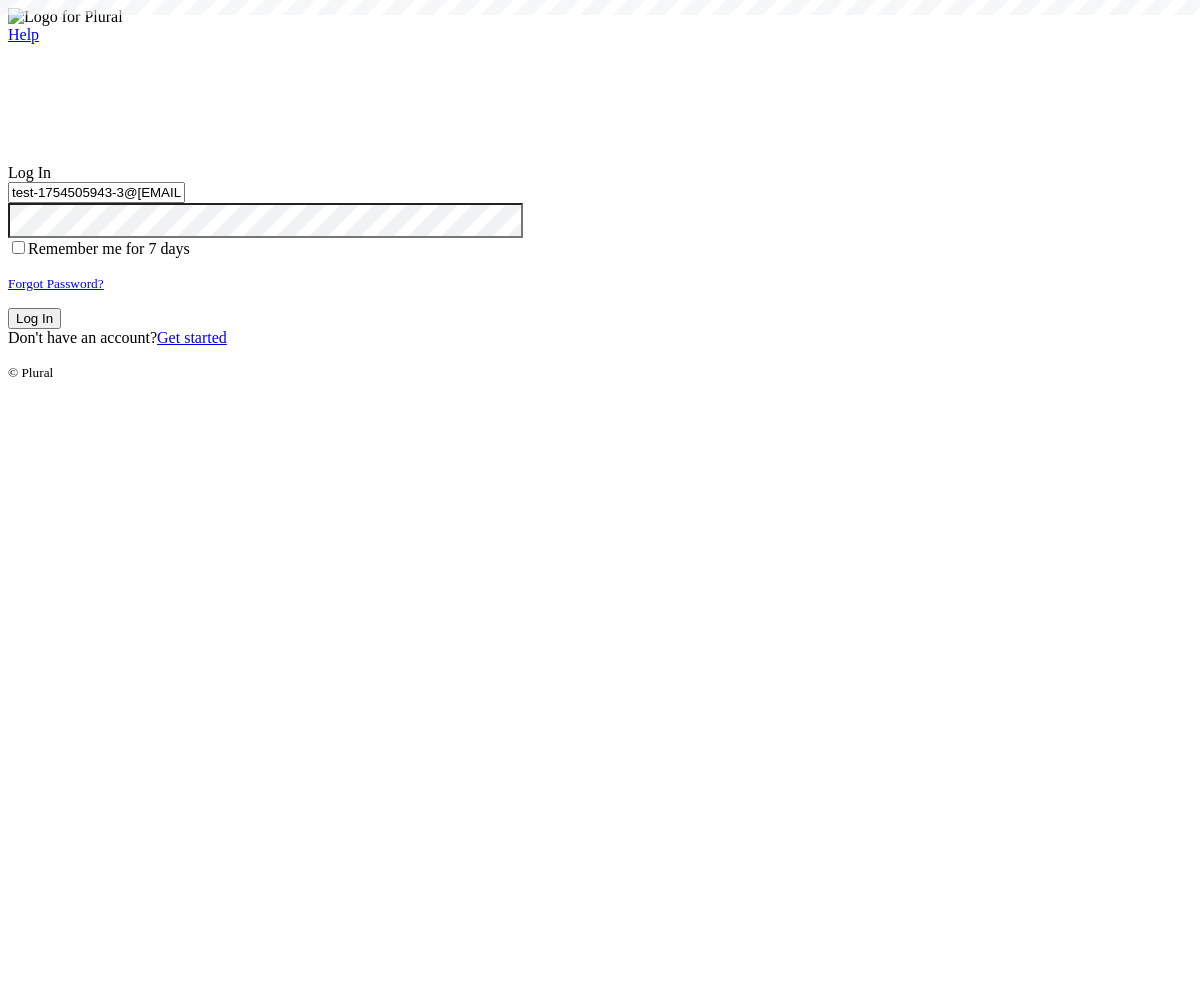 type on "test-1754505943-3@civiceagle.com" 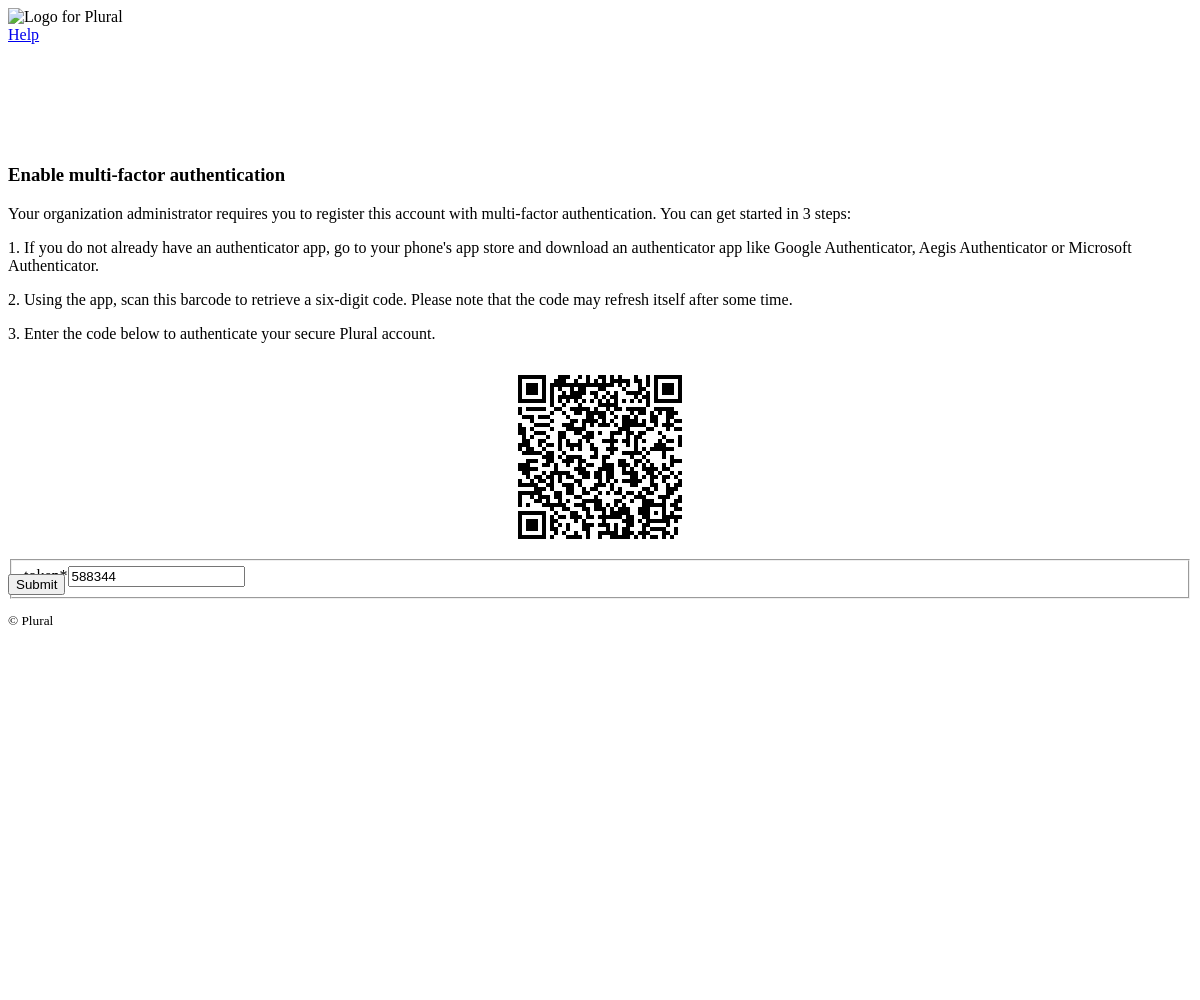 type on "588344" 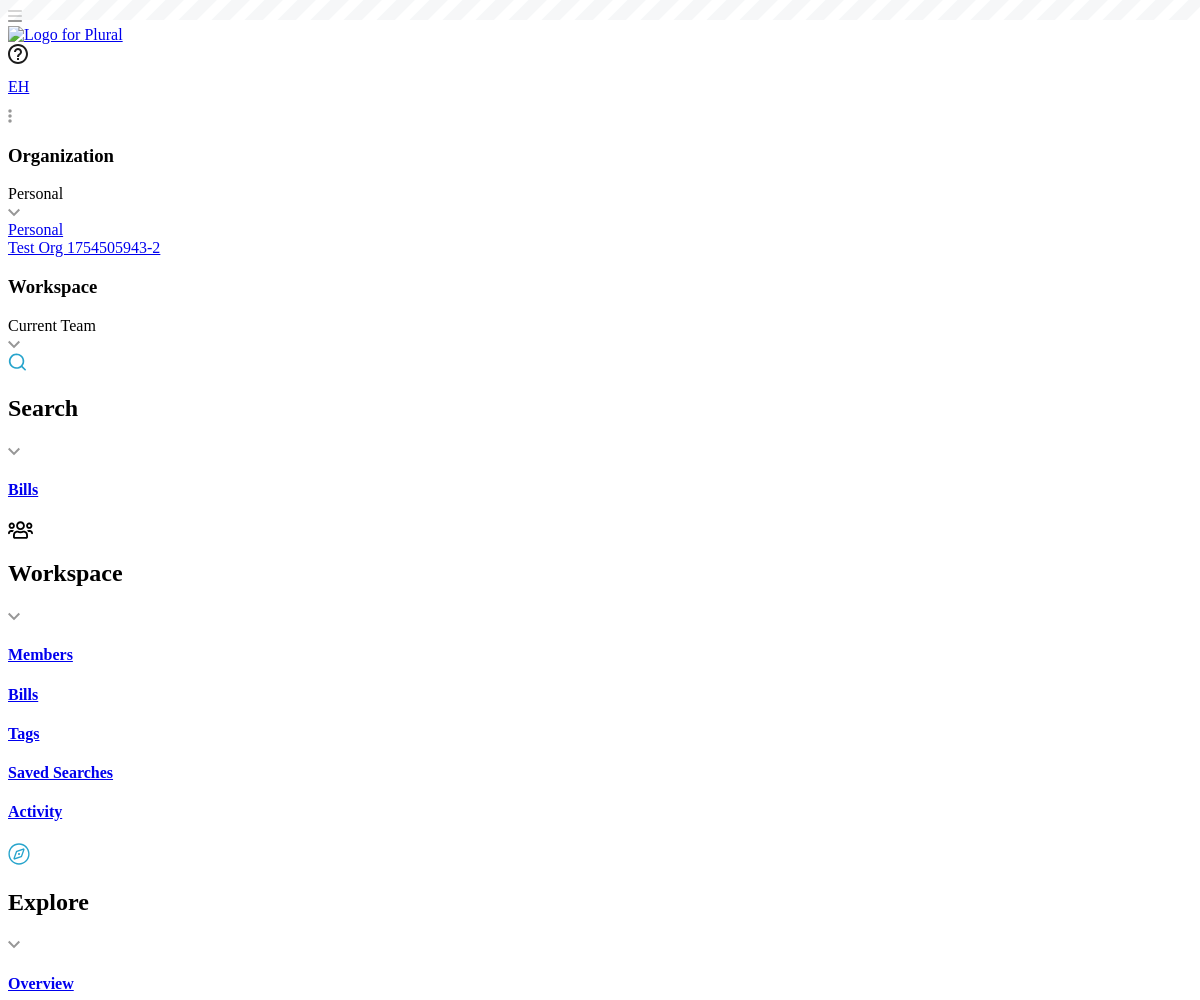 scroll, scrollTop: 0, scrollLeft: 0, axis: both 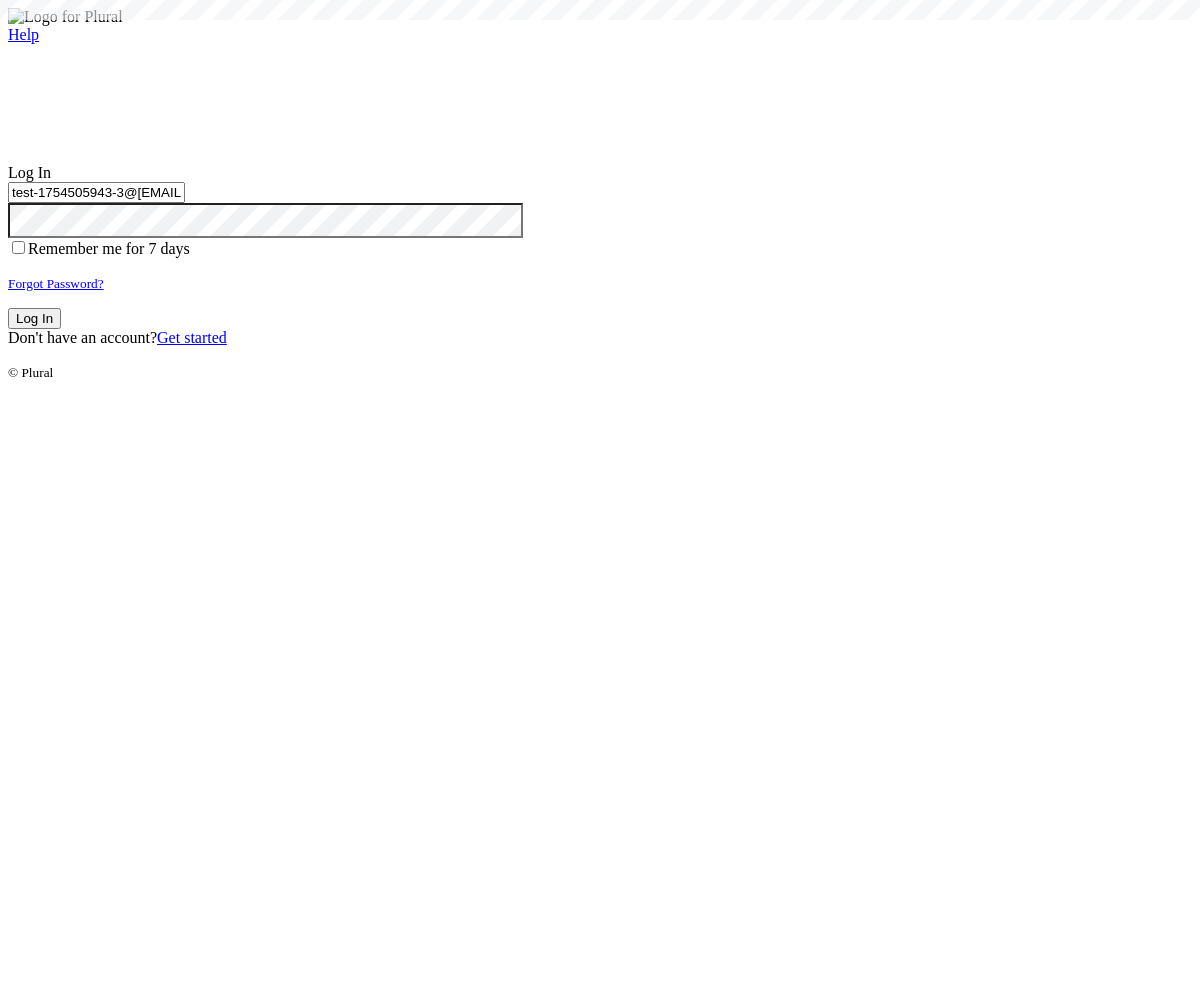 type on "test-1754505943-3@civiceagle.com" 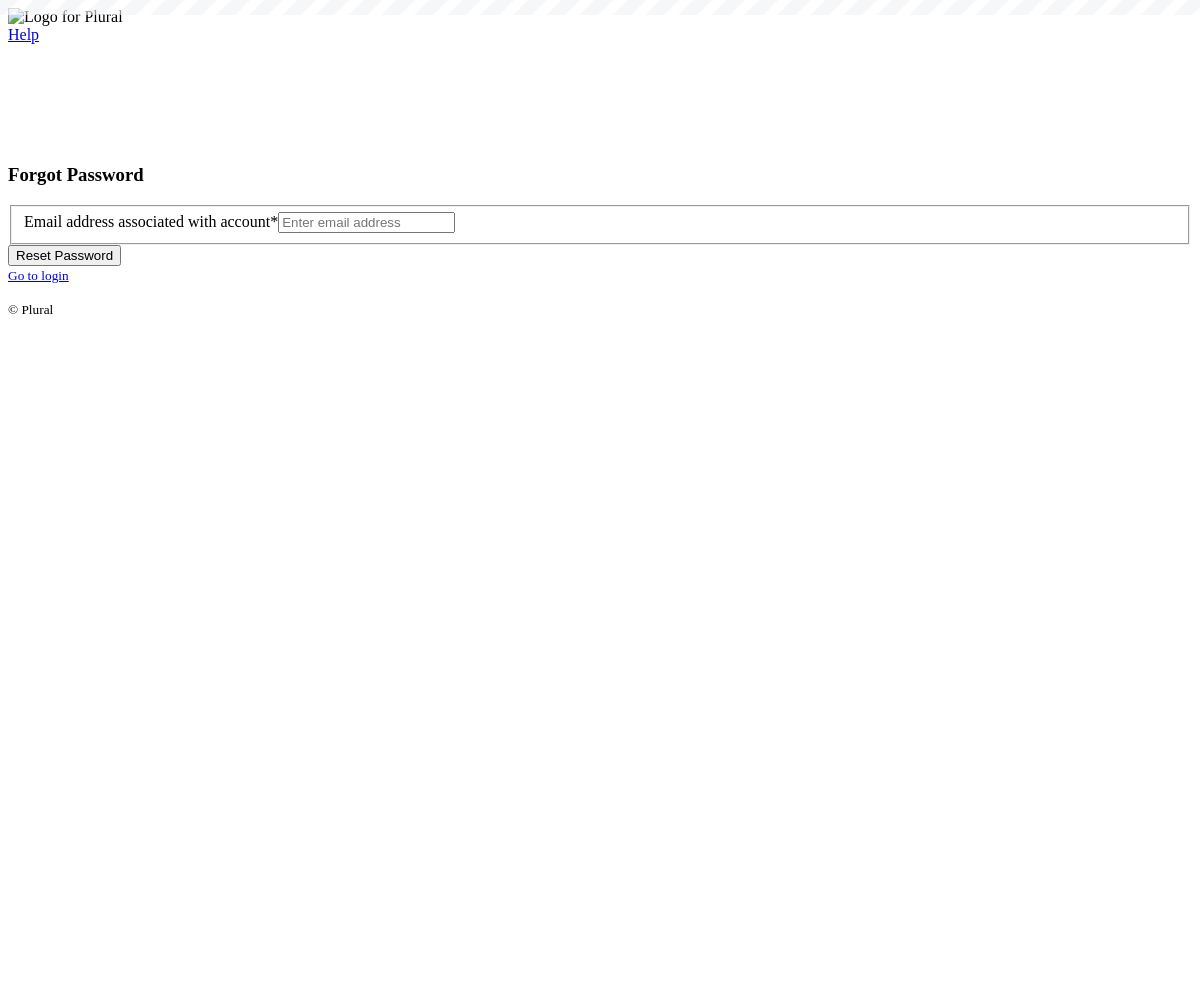 scroll, scrollTop: 0, scrollLeft: 0, axis: both 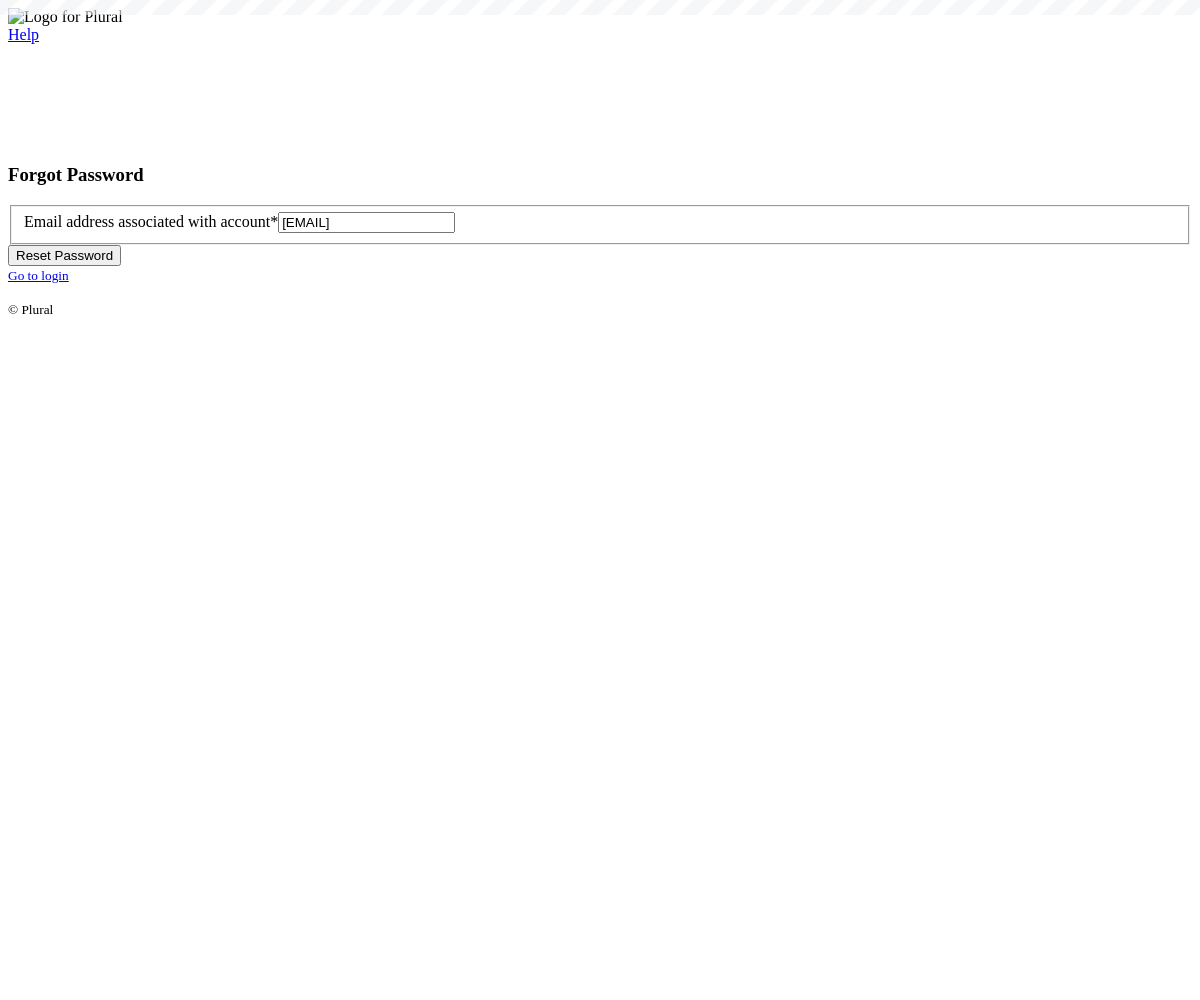 click on "Reset Password" at bounding box center (64, 255) 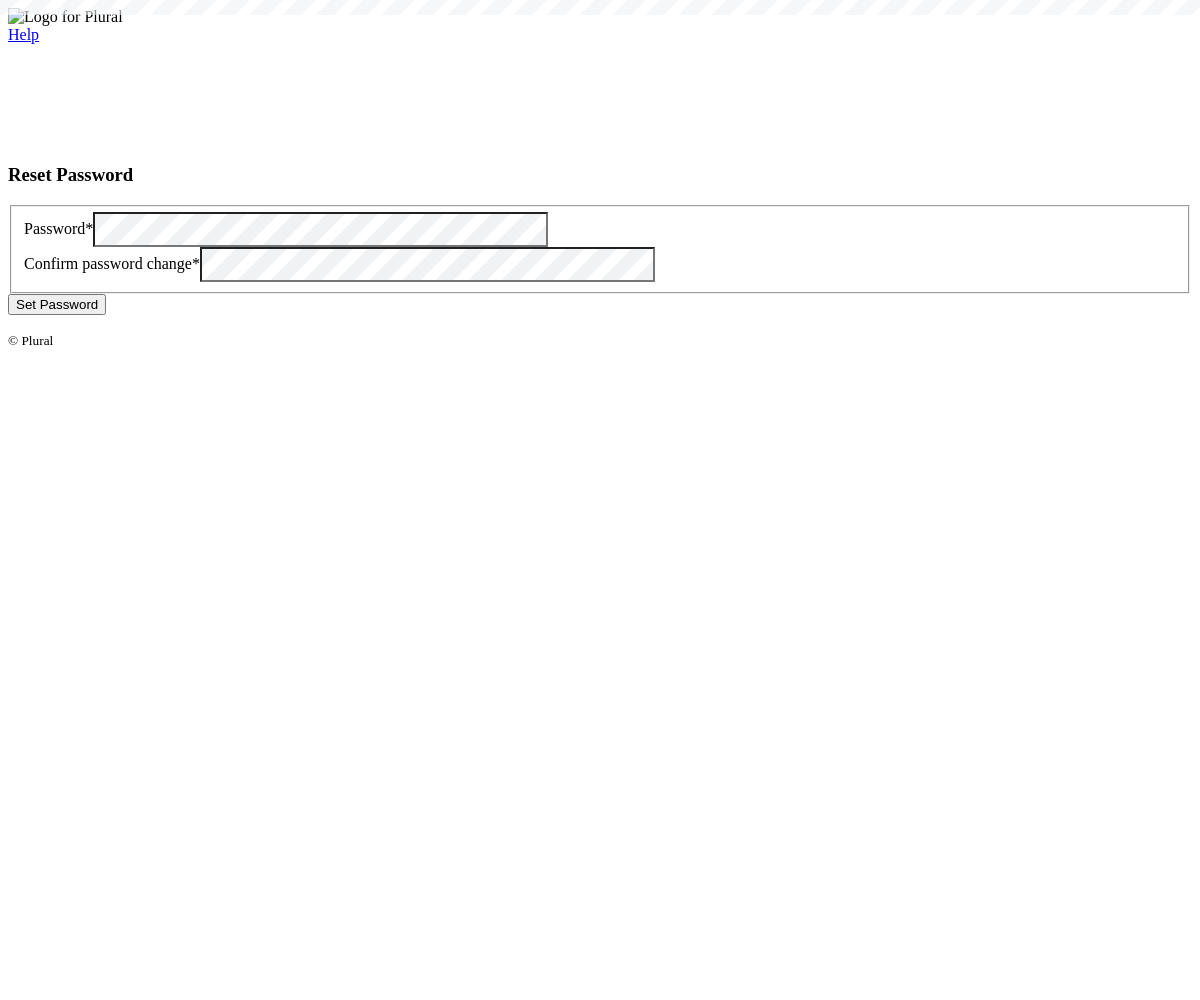 scroll, scrollTop: 0, scrollLeft: 0, axis: both 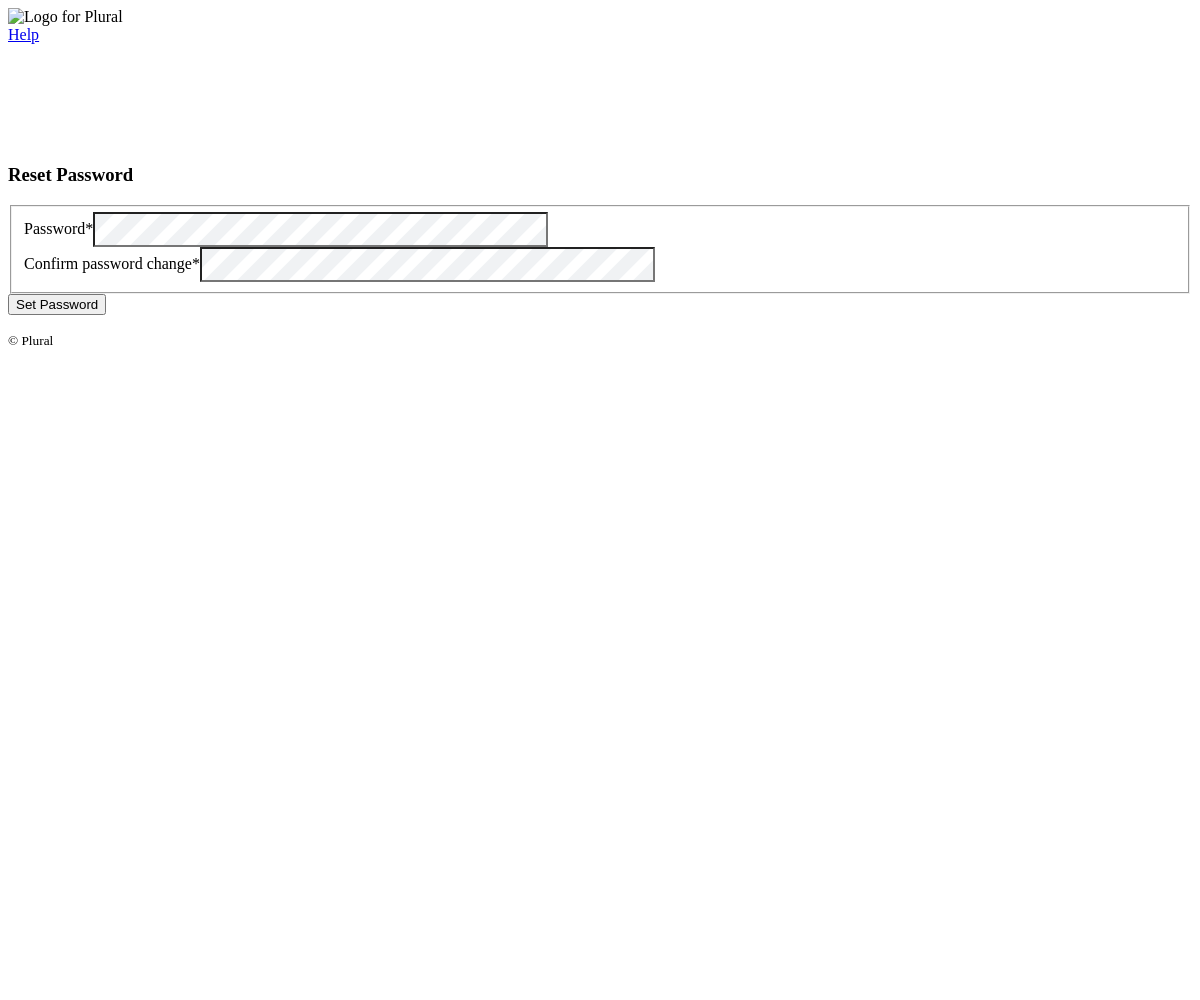 click on "Set Password" at bounding box center (57, 304) 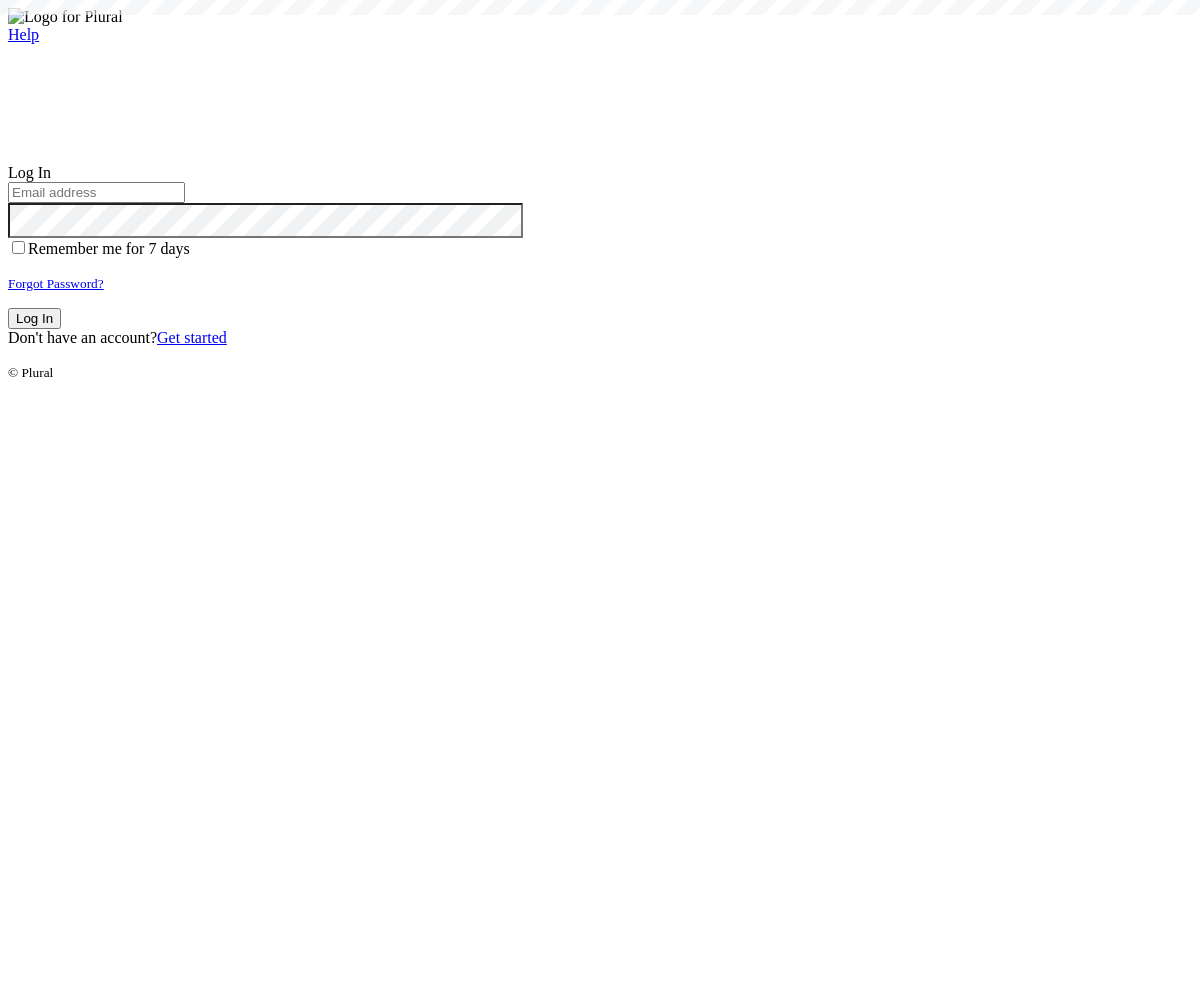 scroll, scrollTop: 0, scrollLeft: 0, axis: both 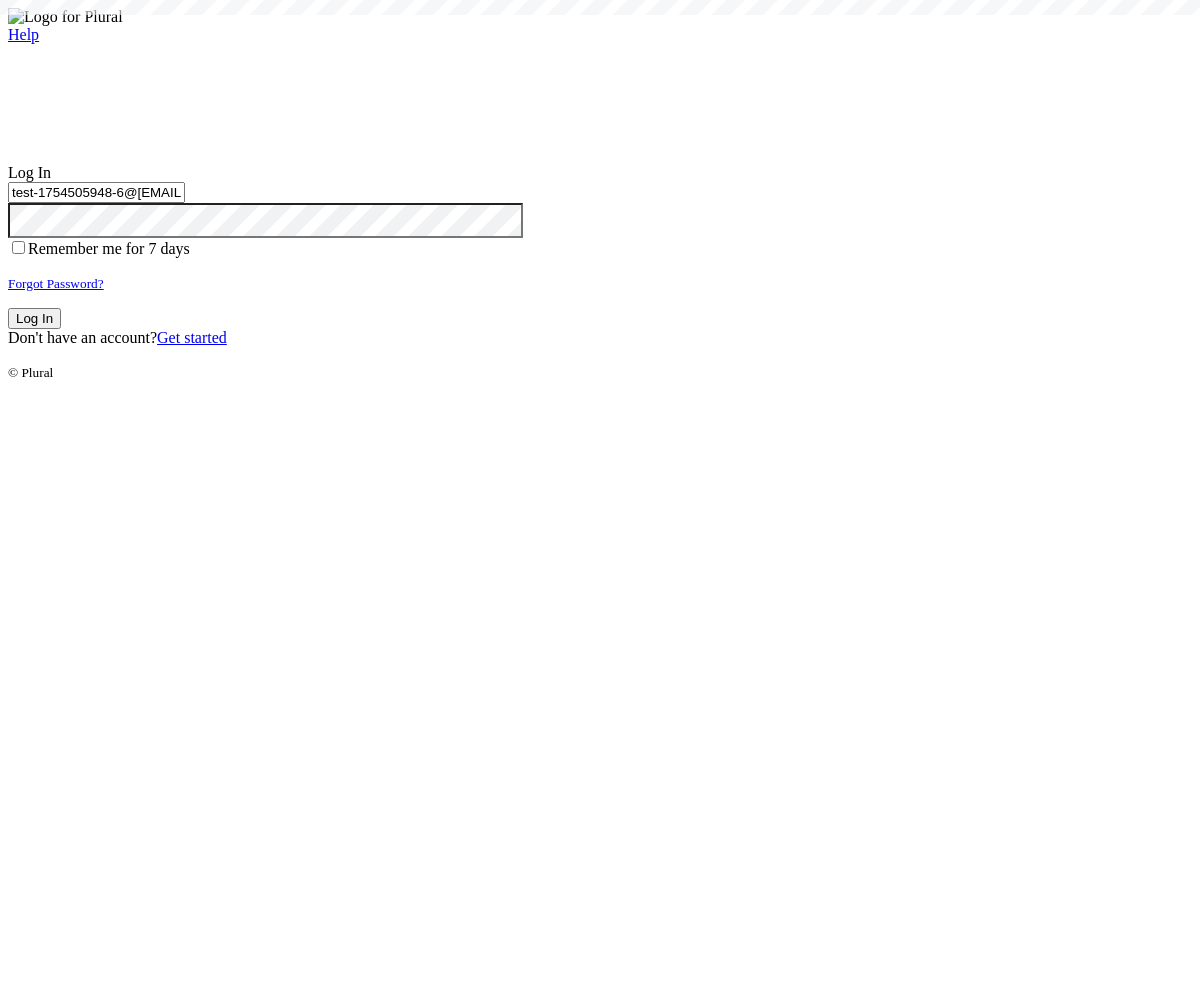 type on "[EMAIL]" 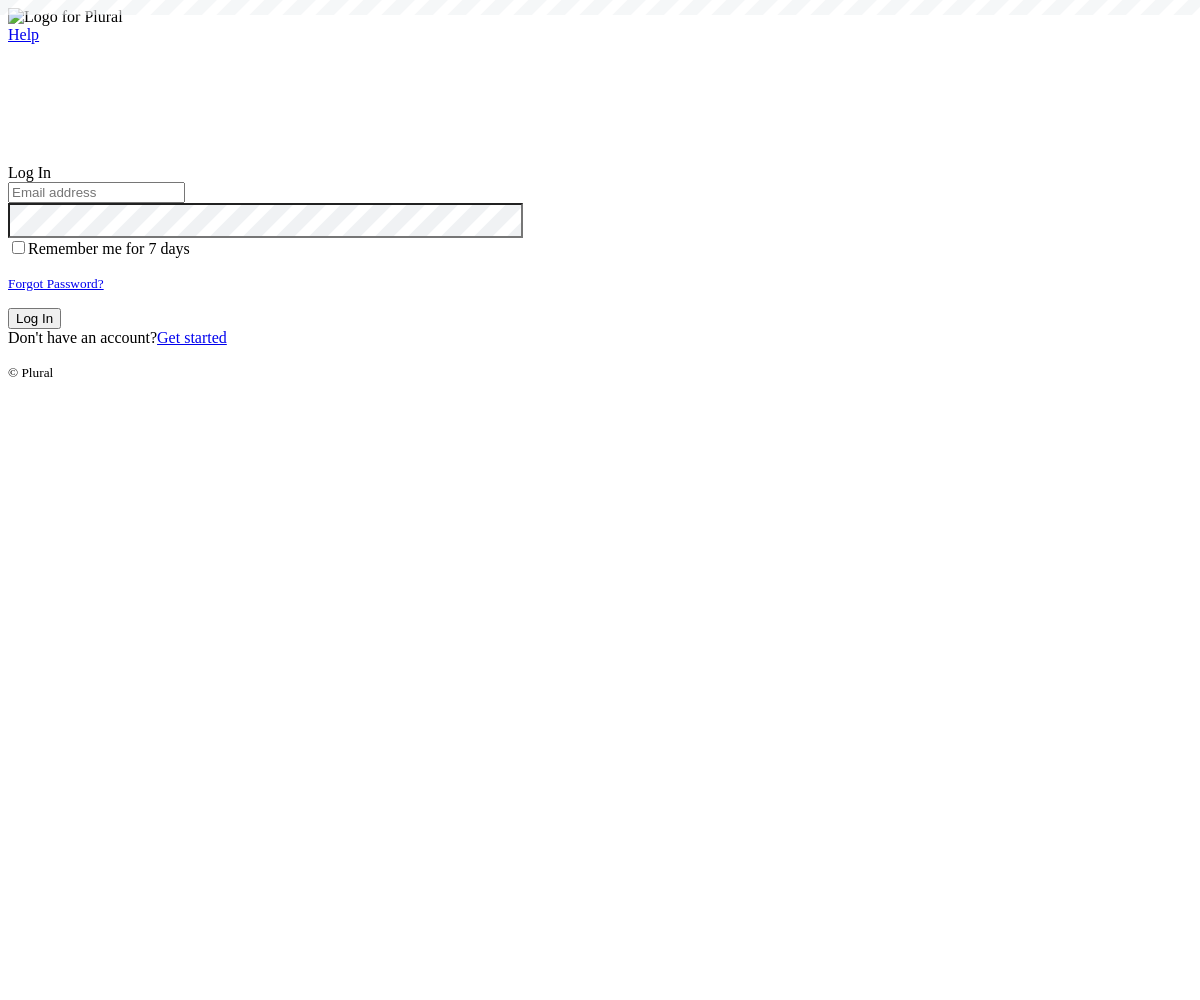 scroll, scrollTop: 0, scrollLeft: 0, axis: both 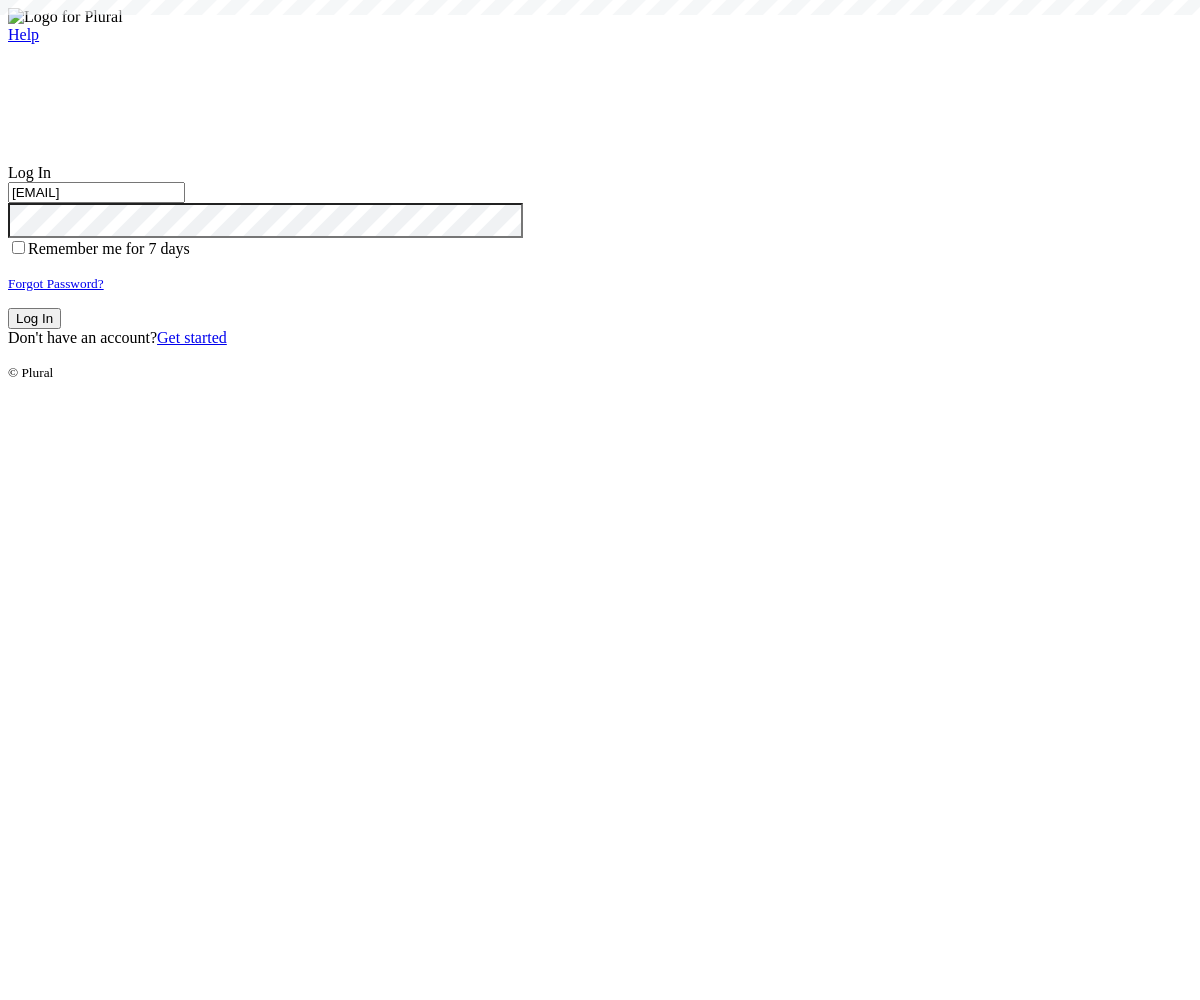 type on "[EMAIL]" 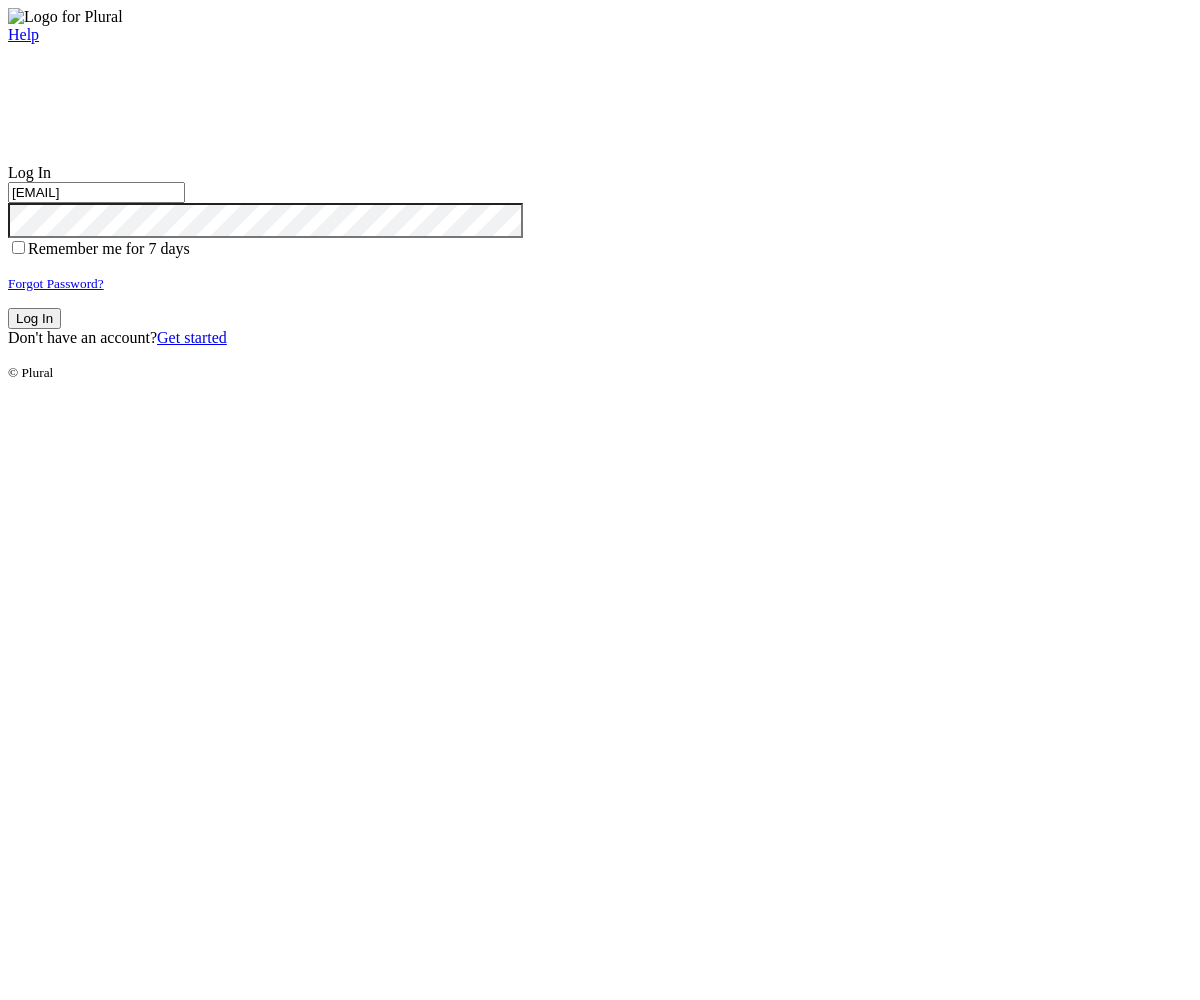 click on "Log In" at bounding box center [34, 318] 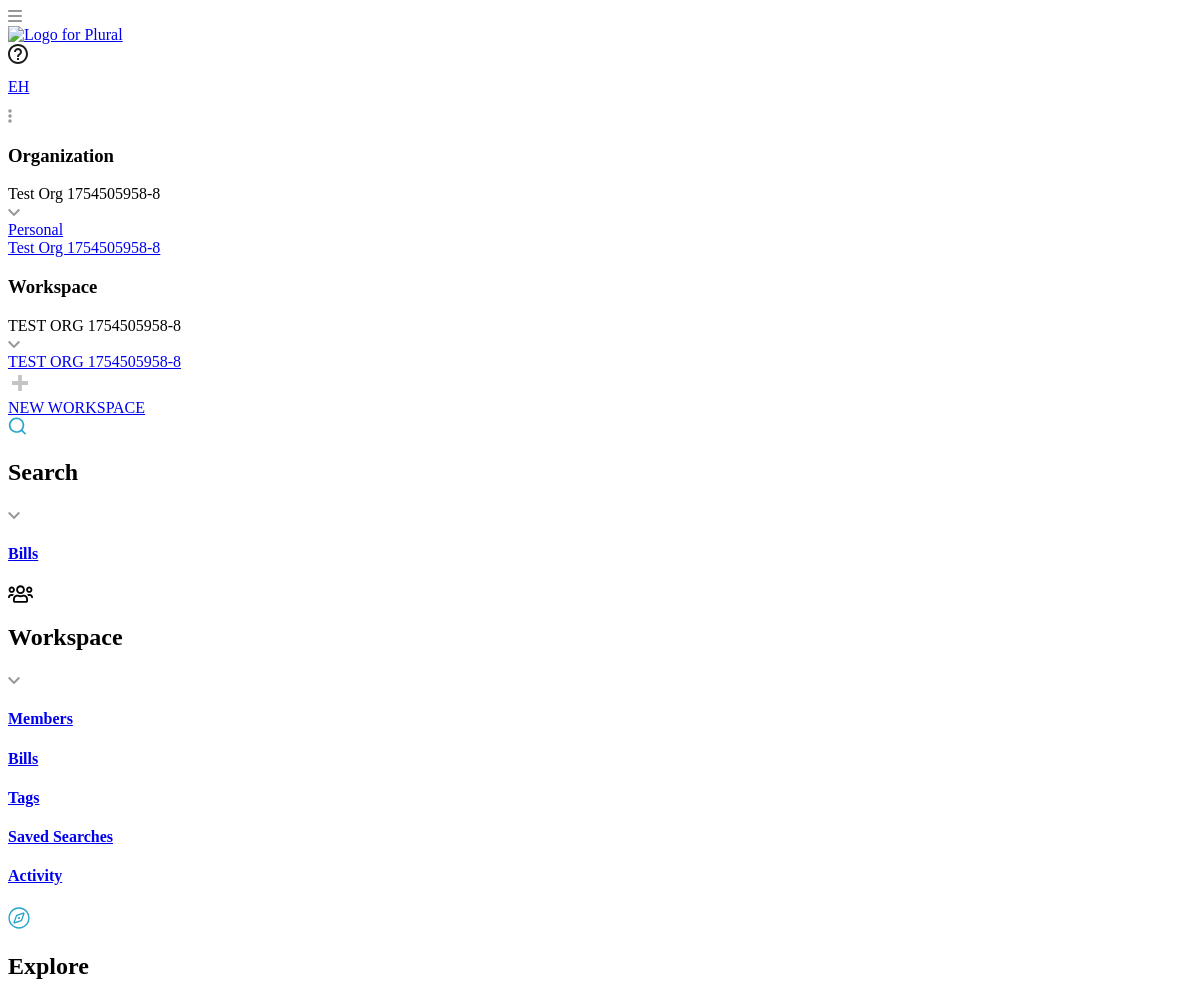 click on "California Financing Law: enforcement and penalties." at bounding box center [600, 2225] 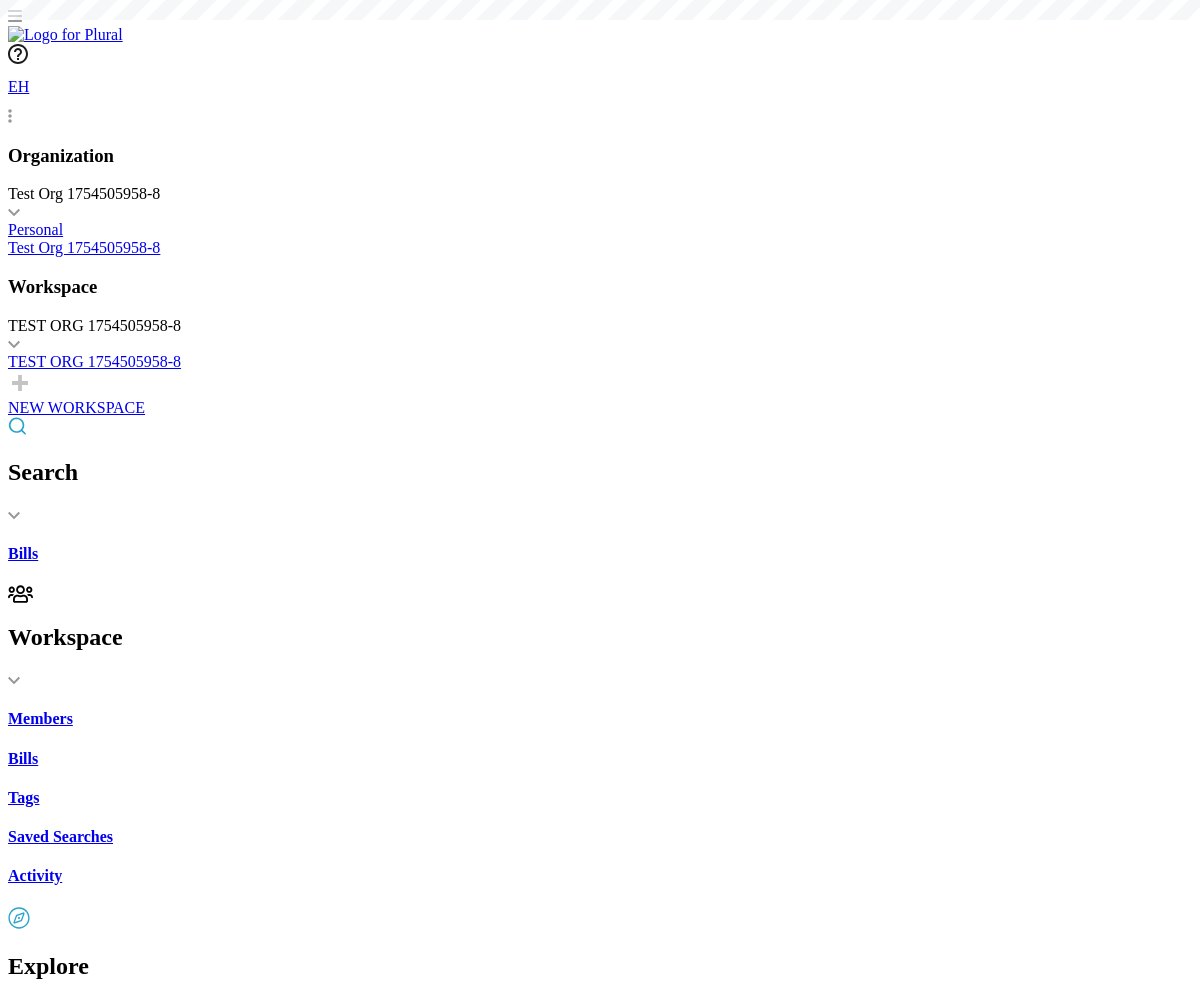 click on "Share" at bounding box center [47, 1707] 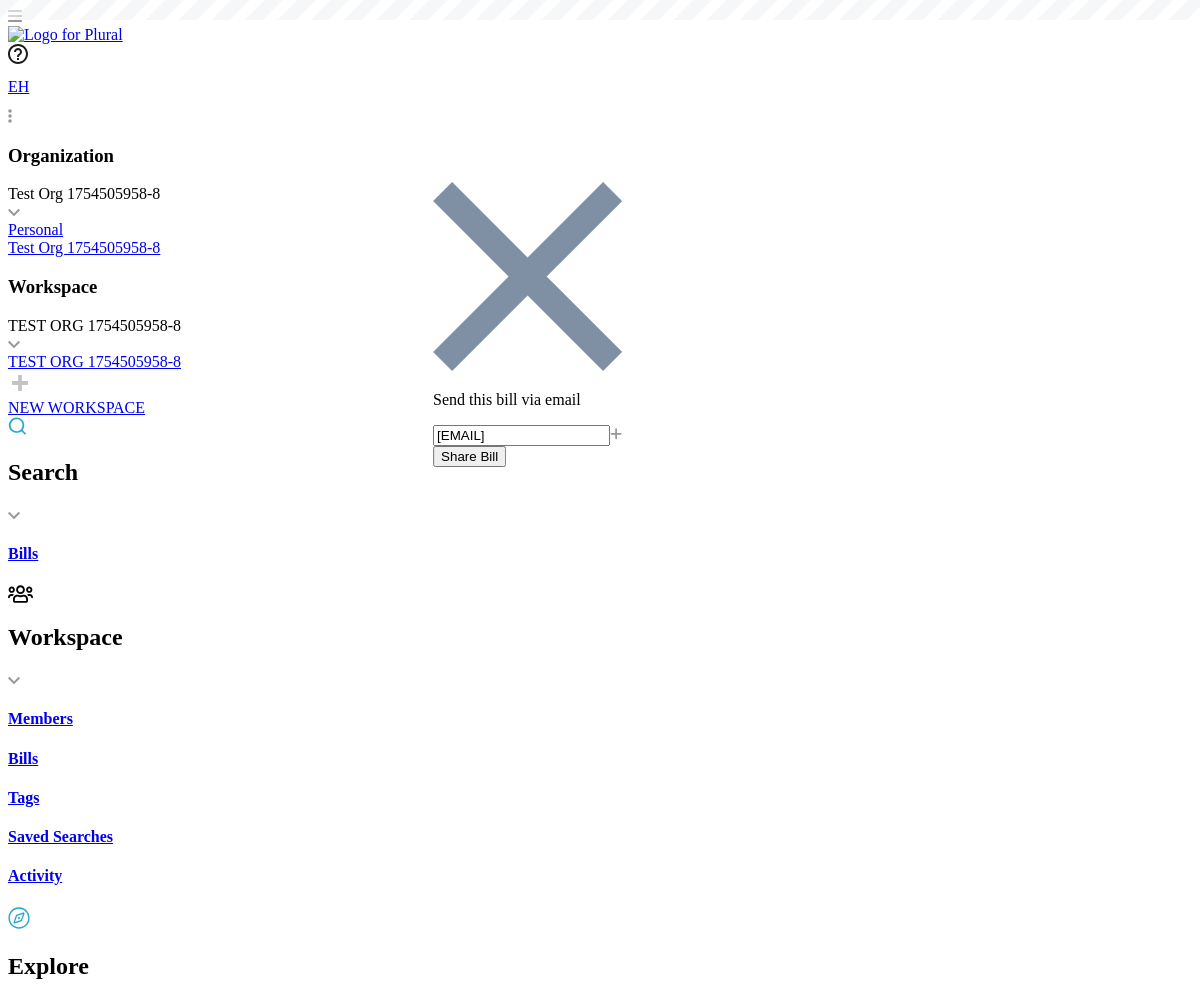 type on "[EMAIL]" 